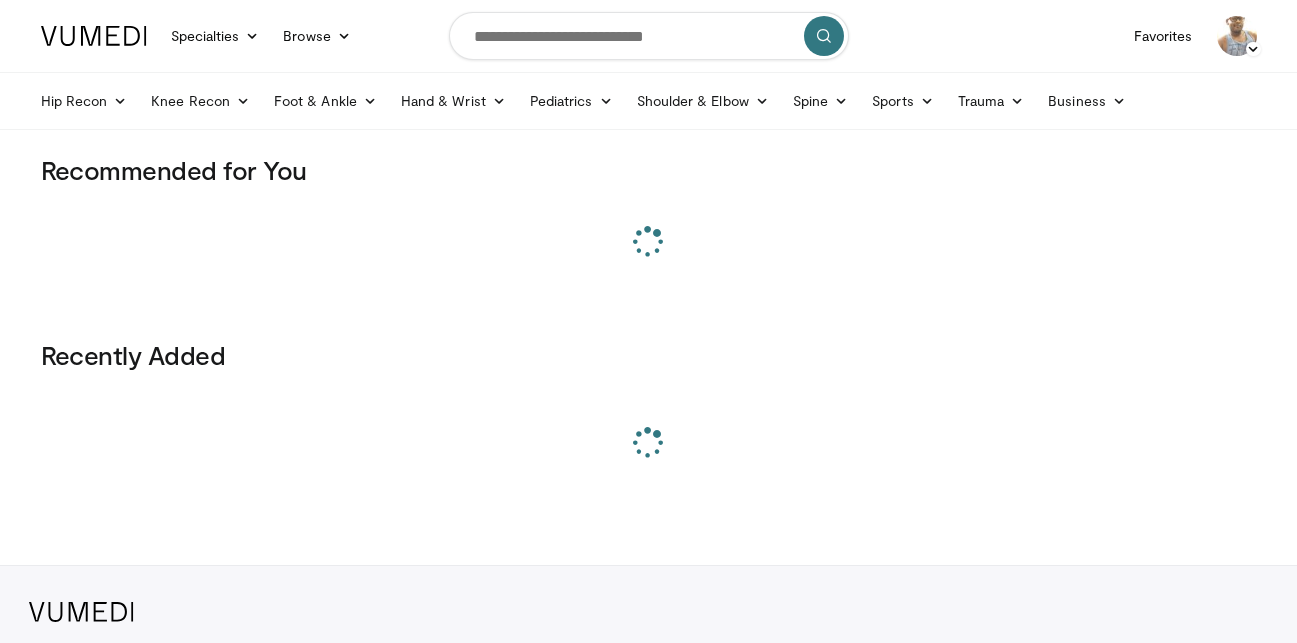 scroll, scrollTop: 0, scrollLeft: 0, axis: both 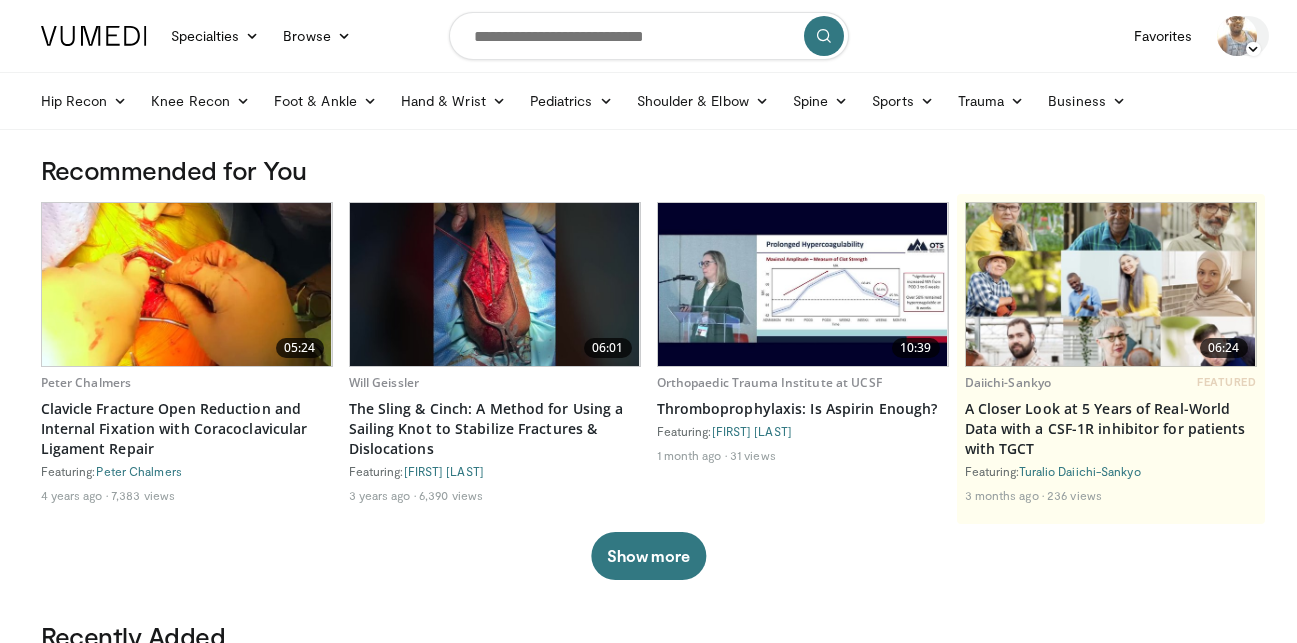 click at bounding box center [1253, 49] 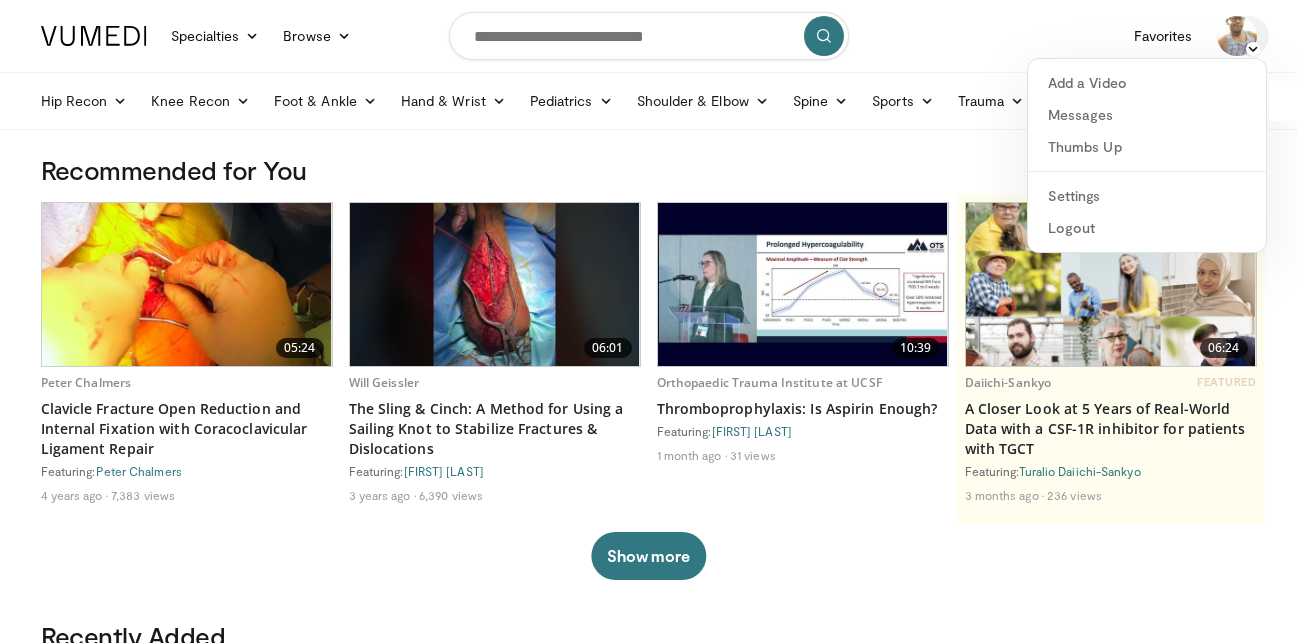 click at bounding box center (1237, 36) 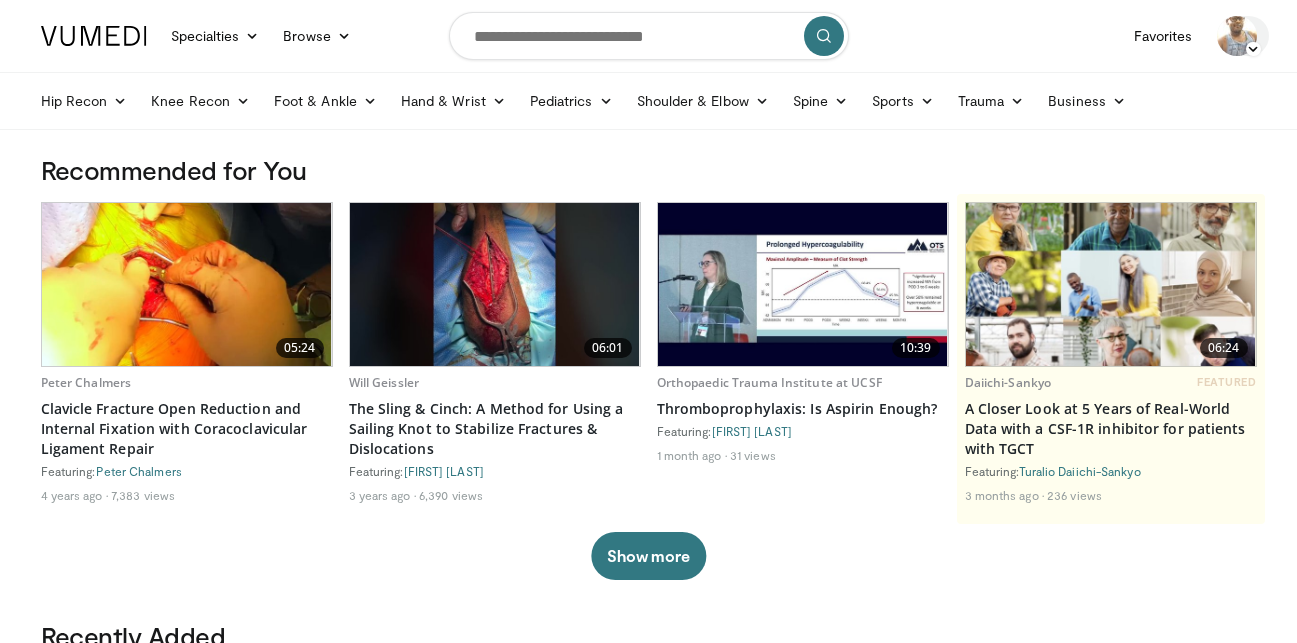 click at bounding box center [1253, 49] 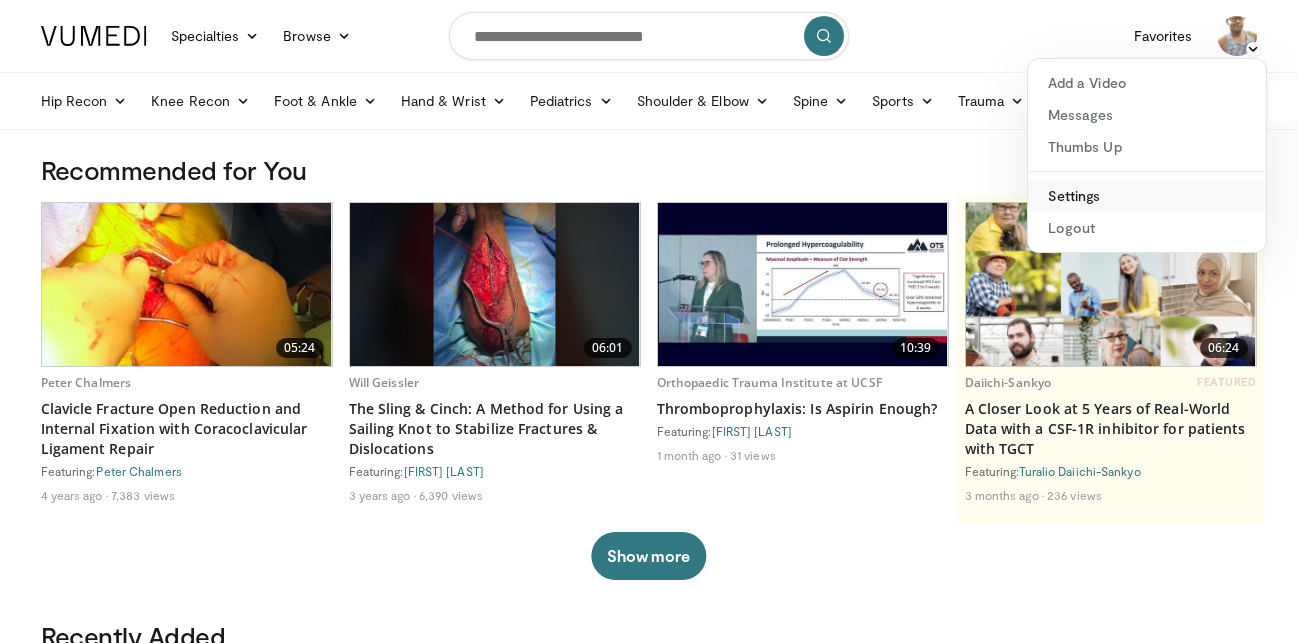 click on "Settings" at bounding box center (1147, 196) 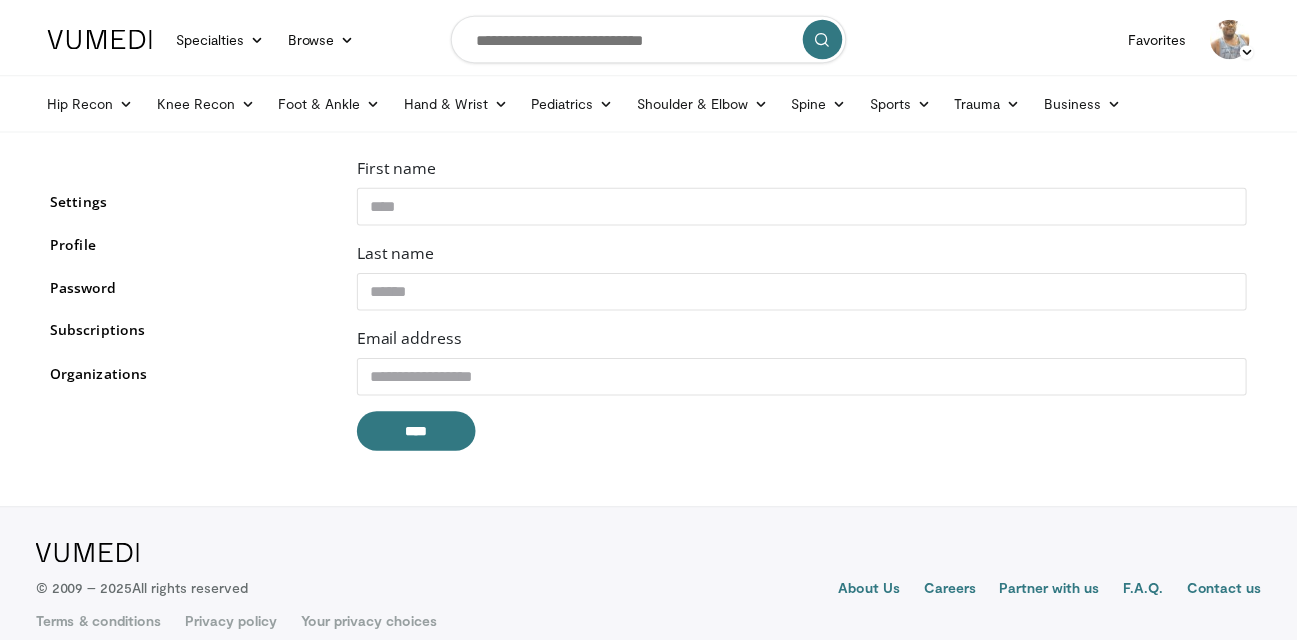 scroll, scrollTop: 0, scrollLeft: 0, axis: both 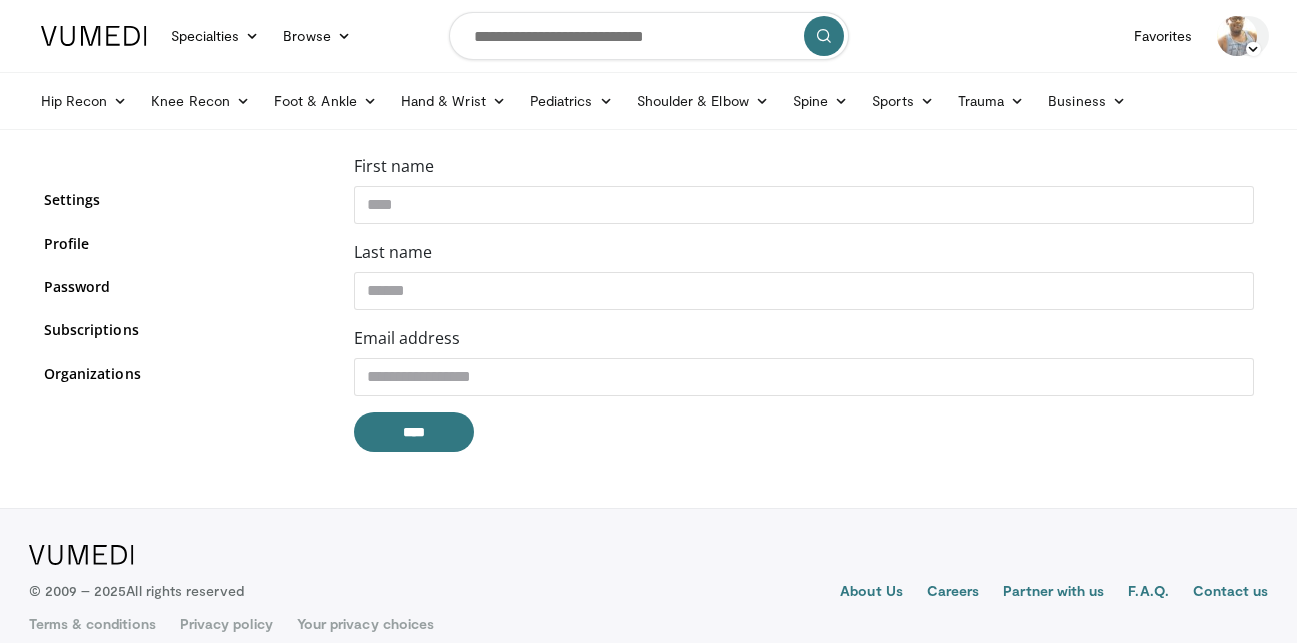 click at bounding box center [1253, 49] 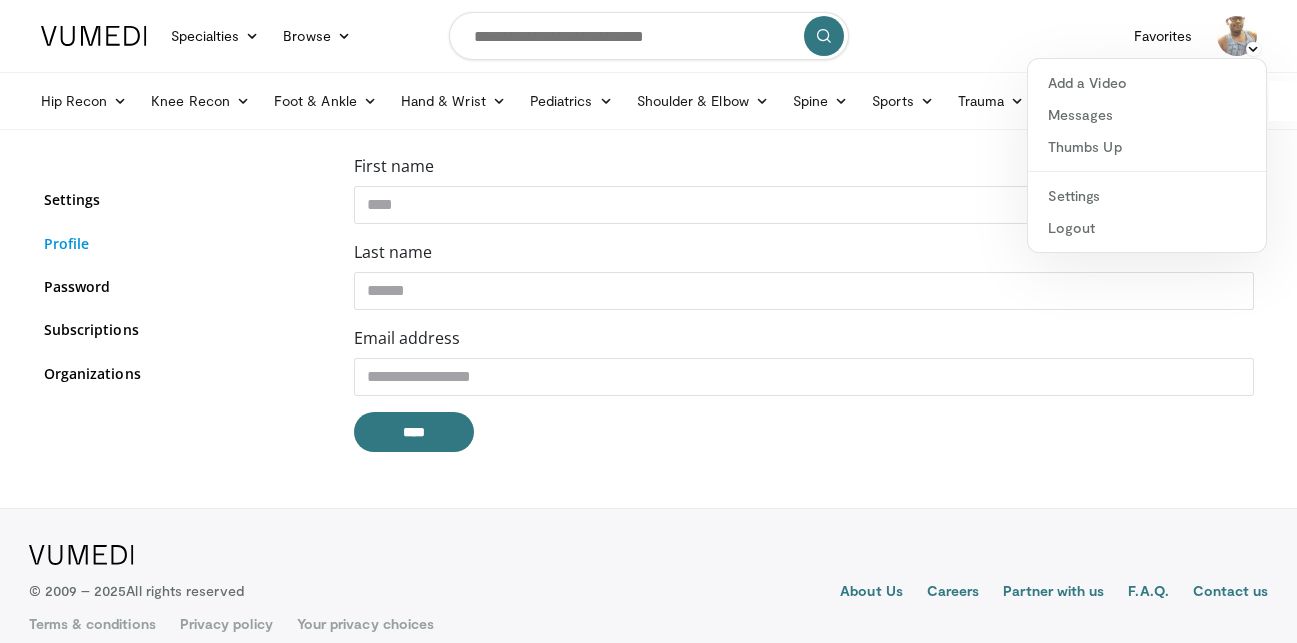 click on "Profile" at bounding box center [184, 243] 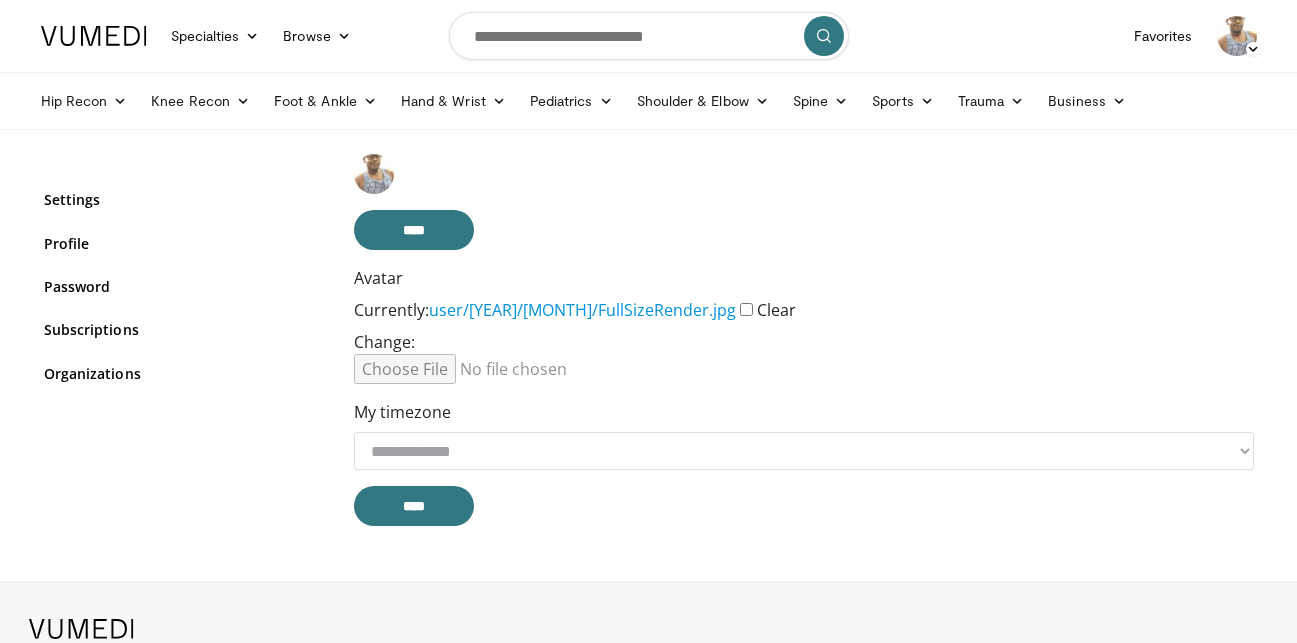 scroll, scrollTop: 0, scrollLeft: 0, axis: both 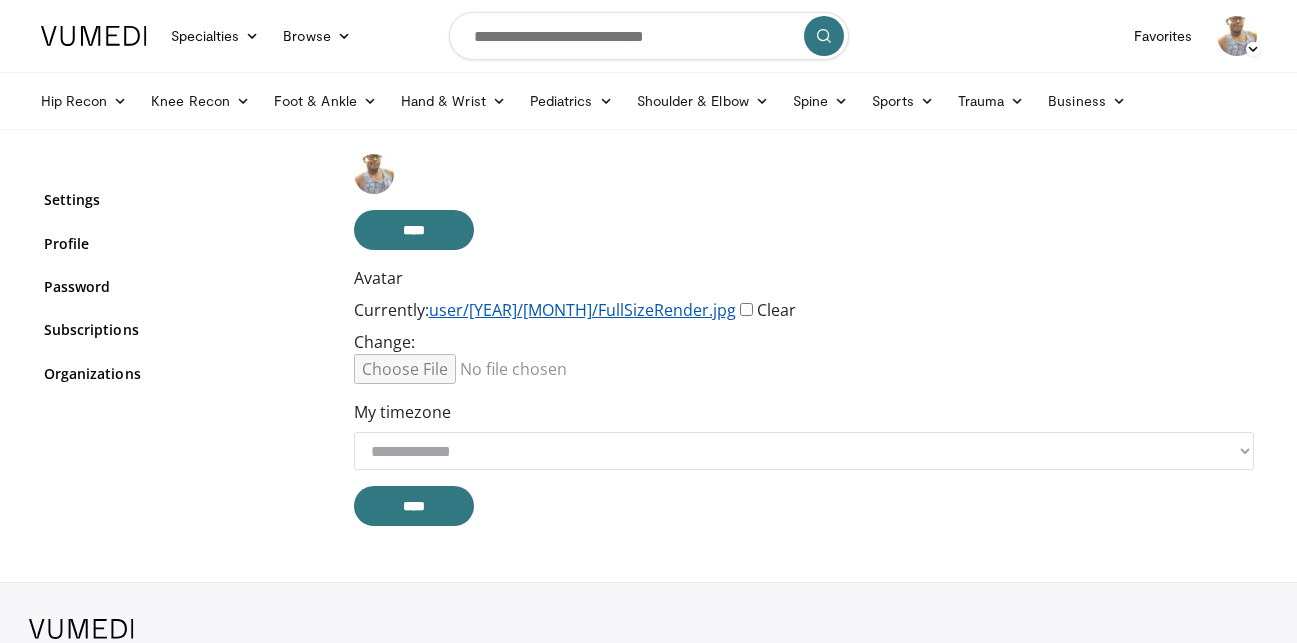 click on "user/2016/7/FullSizeRender.jpg" at bounding box center (582, 310) 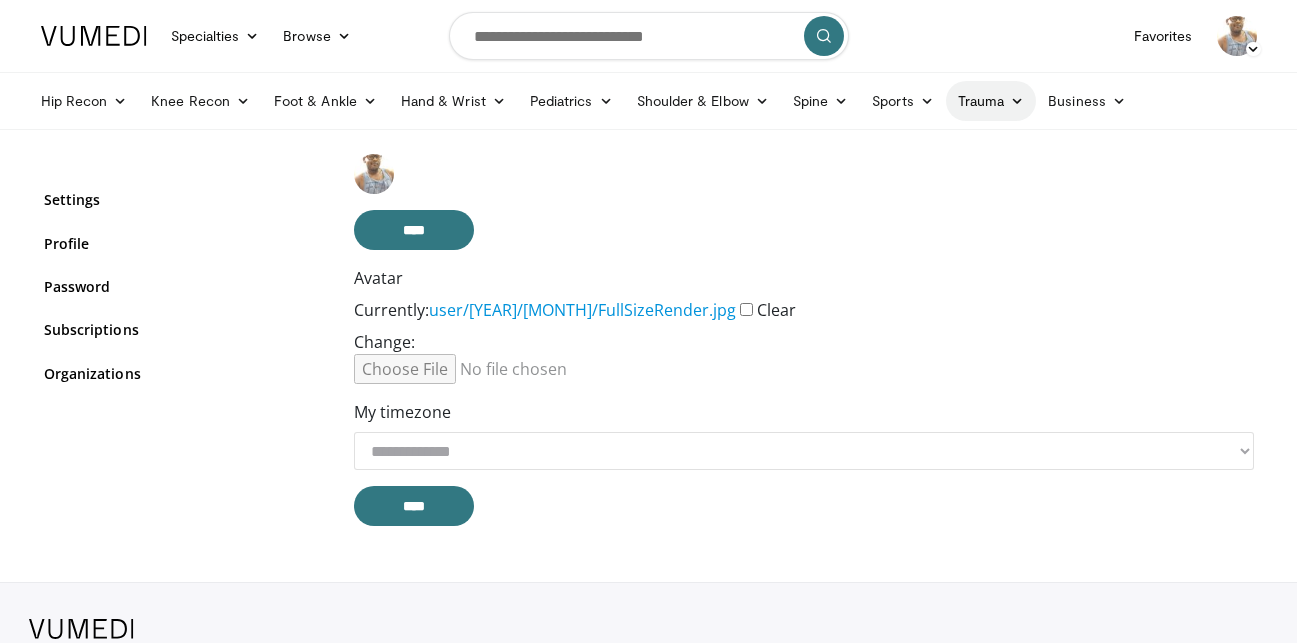 click on "Trauma" at bounding box center (991, 101) 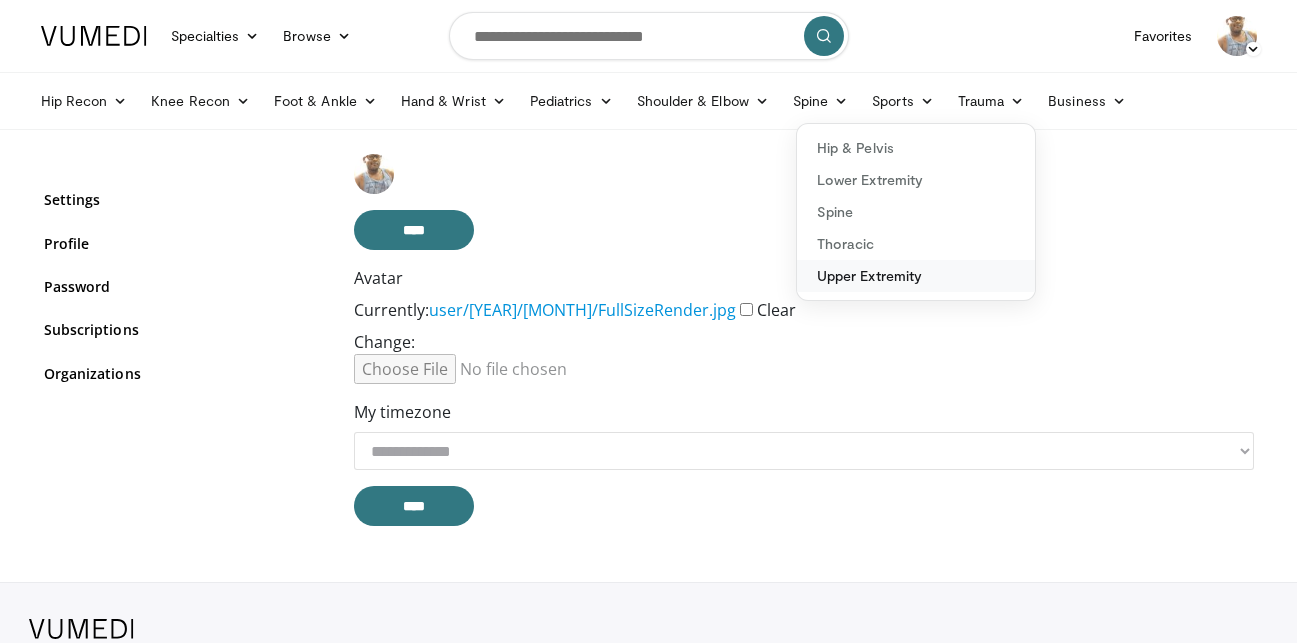 click on "Upper Extremity" at bounding box center [916, 276] 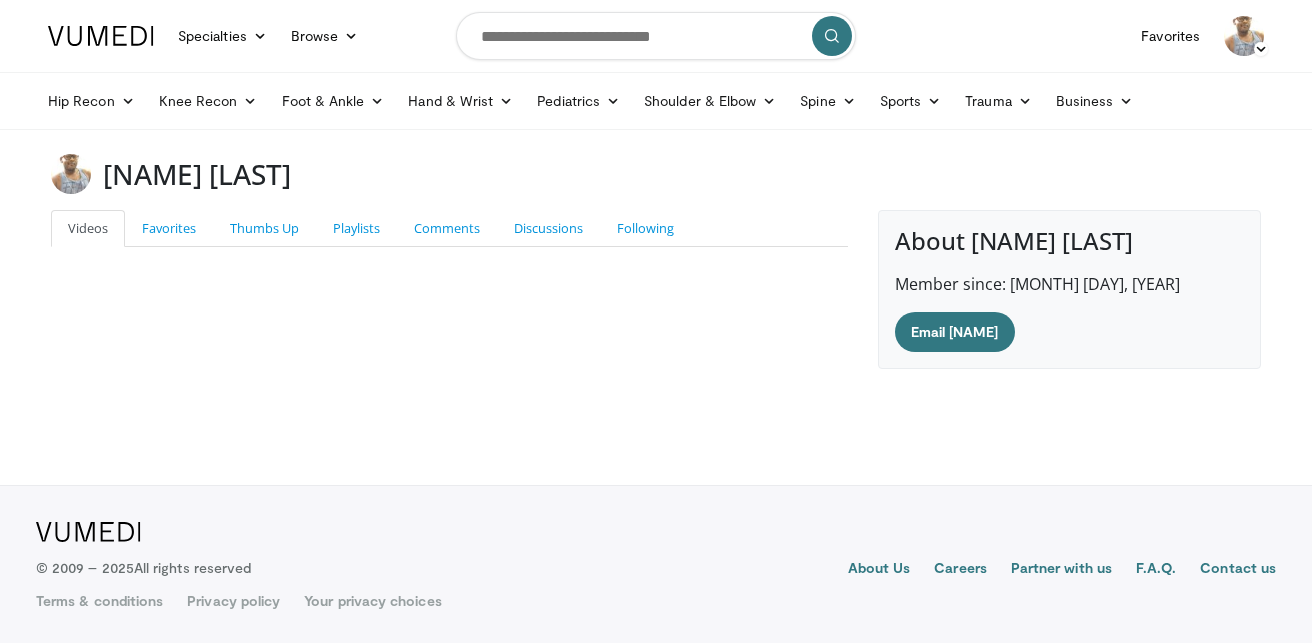 scroll, scrollTop: 0, scrollLeft: 0, axis: both 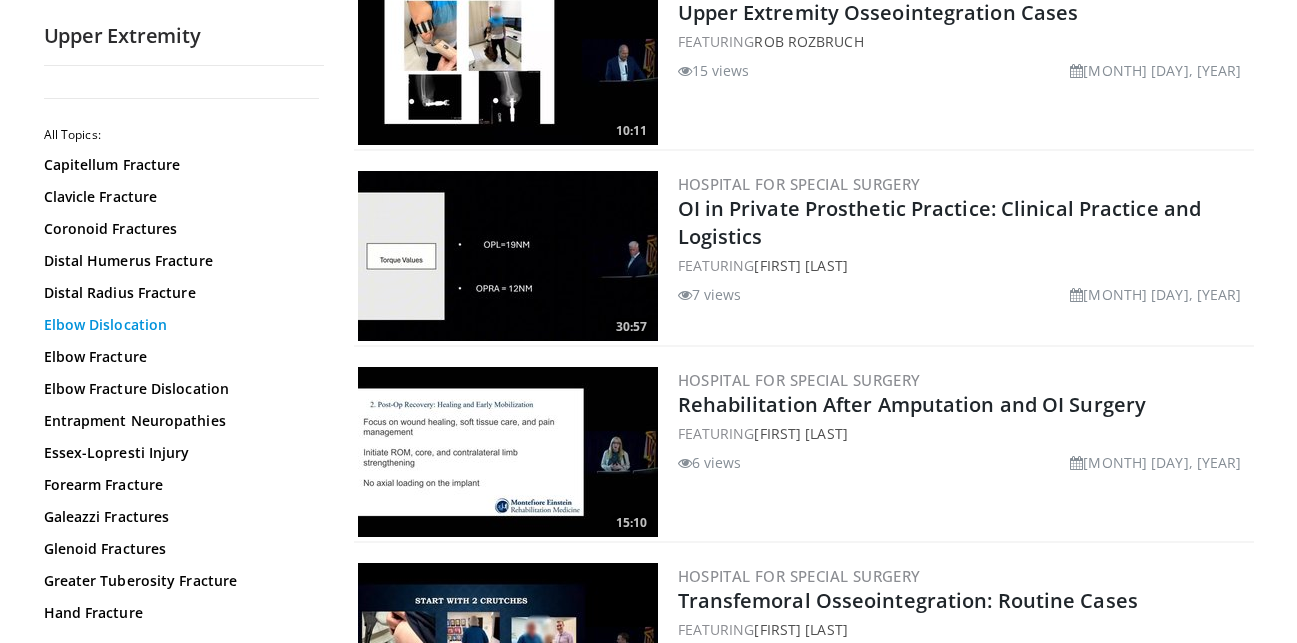 click on "Elbow Dislocation" at bounding box center (179, 325) 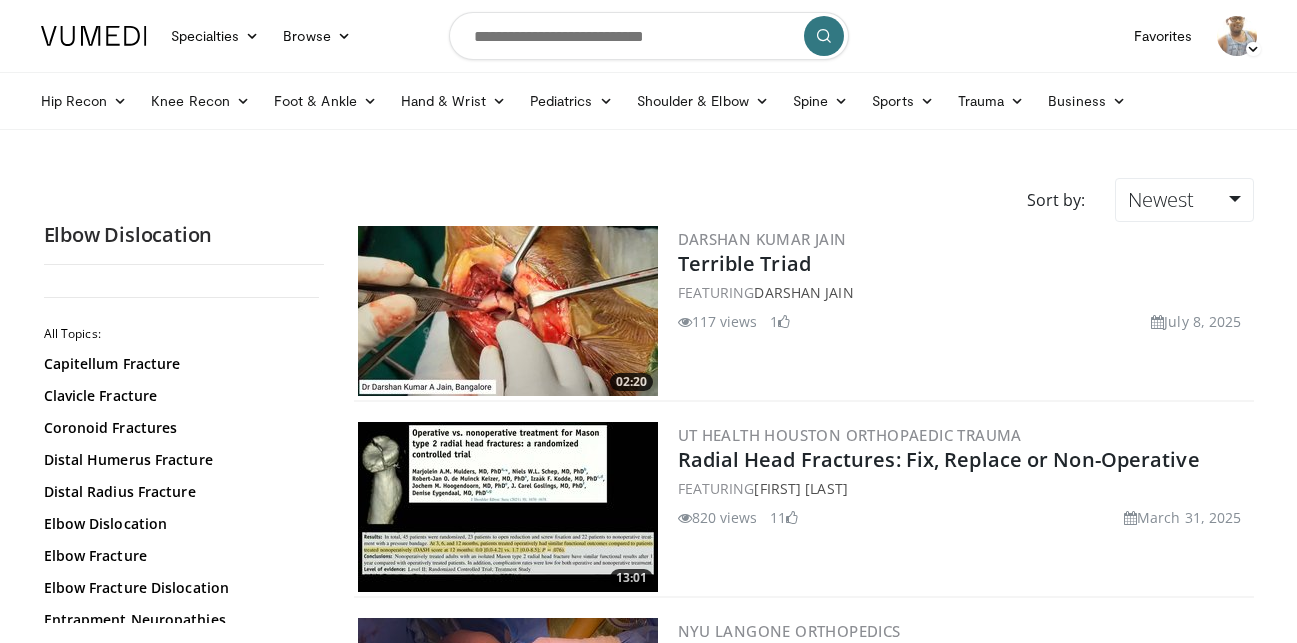 scroll, scrollTop: 0, scrollLeft: 0, axis: both 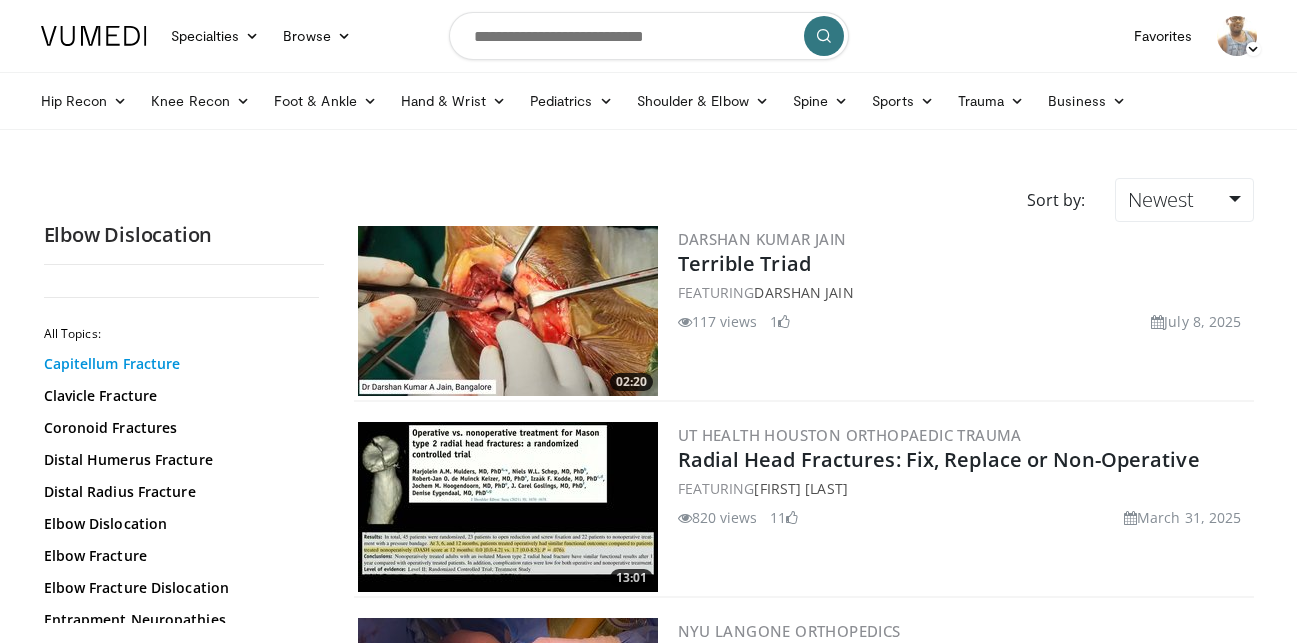 click on "Capitellum Fracture" at bounding box center (179, 364) 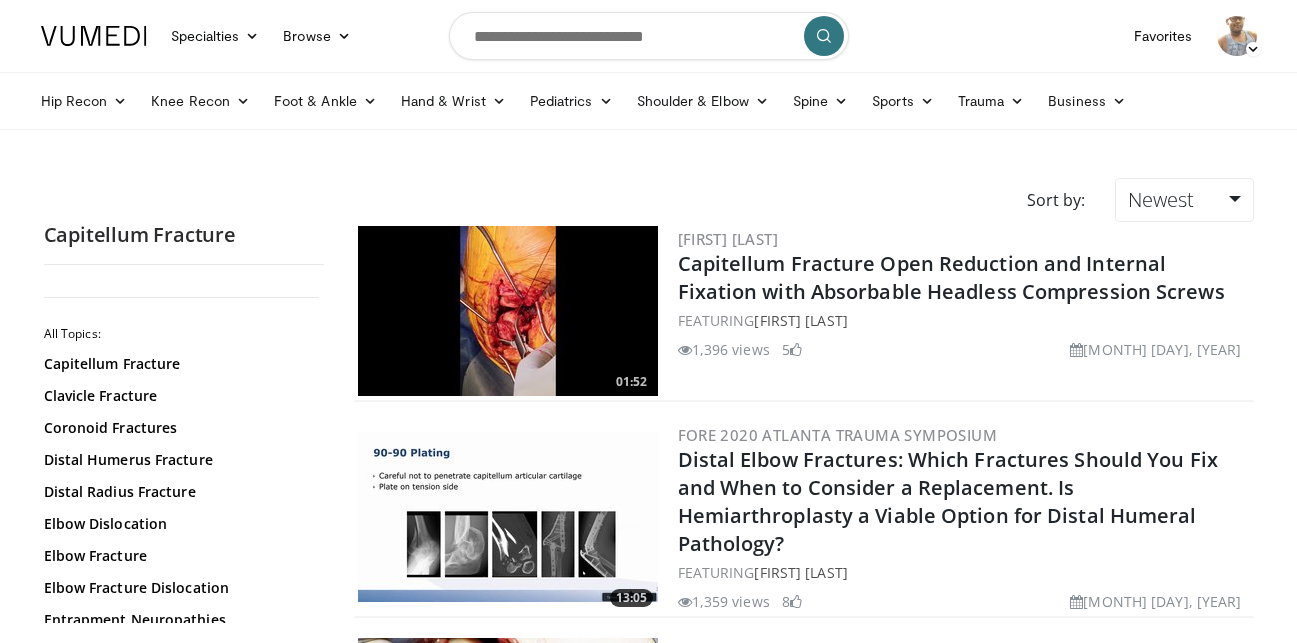 scroll, scrollTop: 0, scrollLeft: 0, axis: both 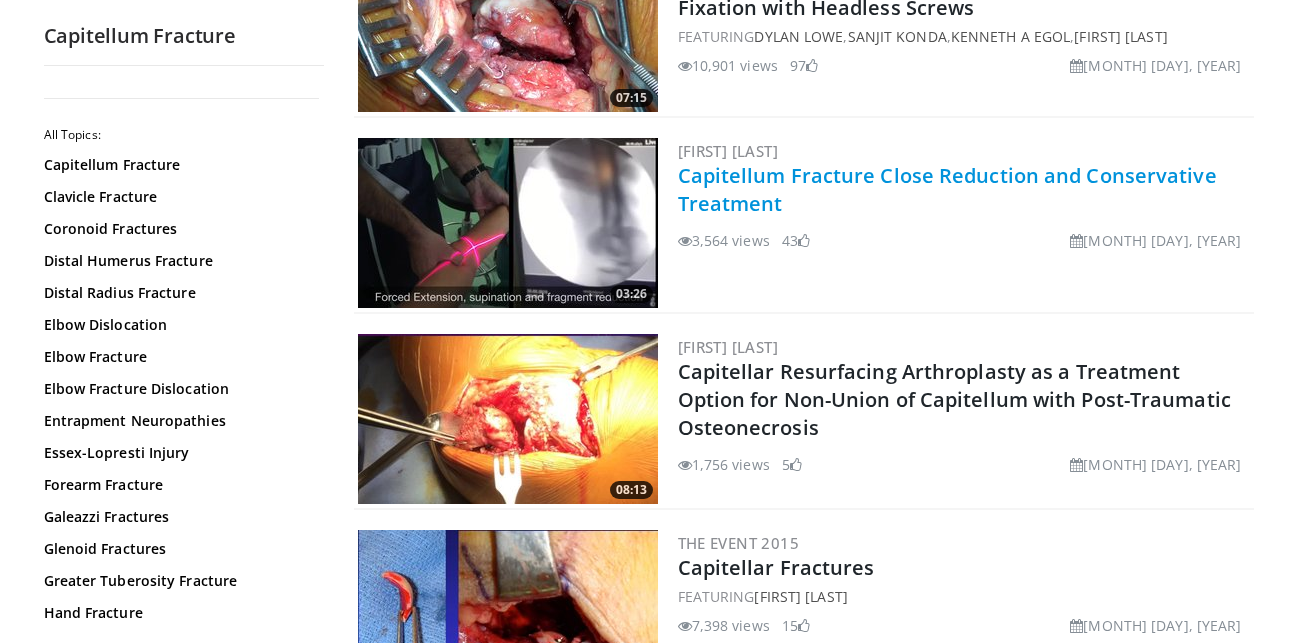 click on "Capitellum Fracture Close Reduction and Conservative Treatment" at bounding box center [947, 189] 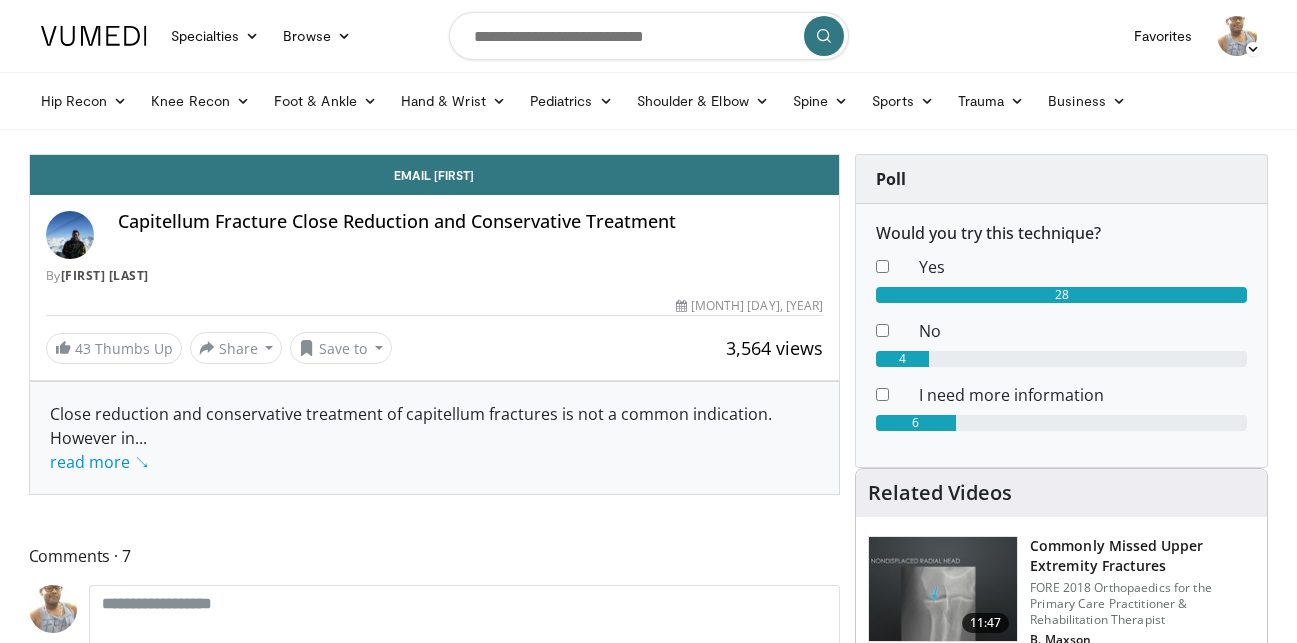 scroll, scrollTop: 0, scrollLeft: 0, axis: both 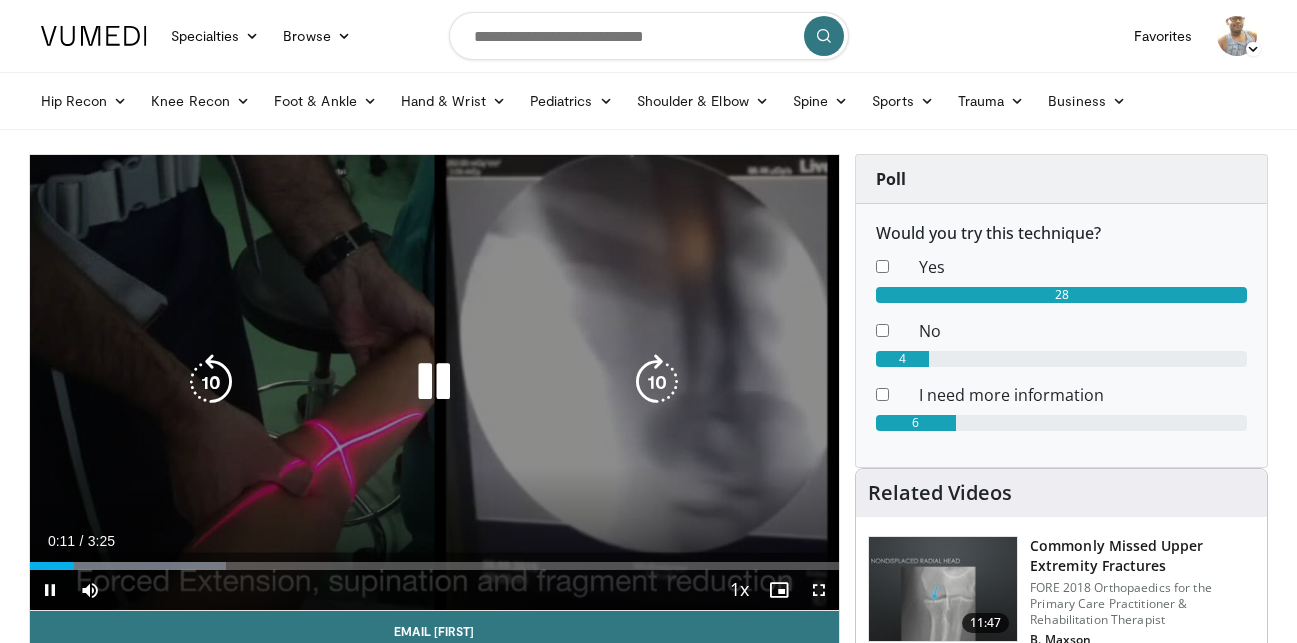 click at bounding box center [434, 382] 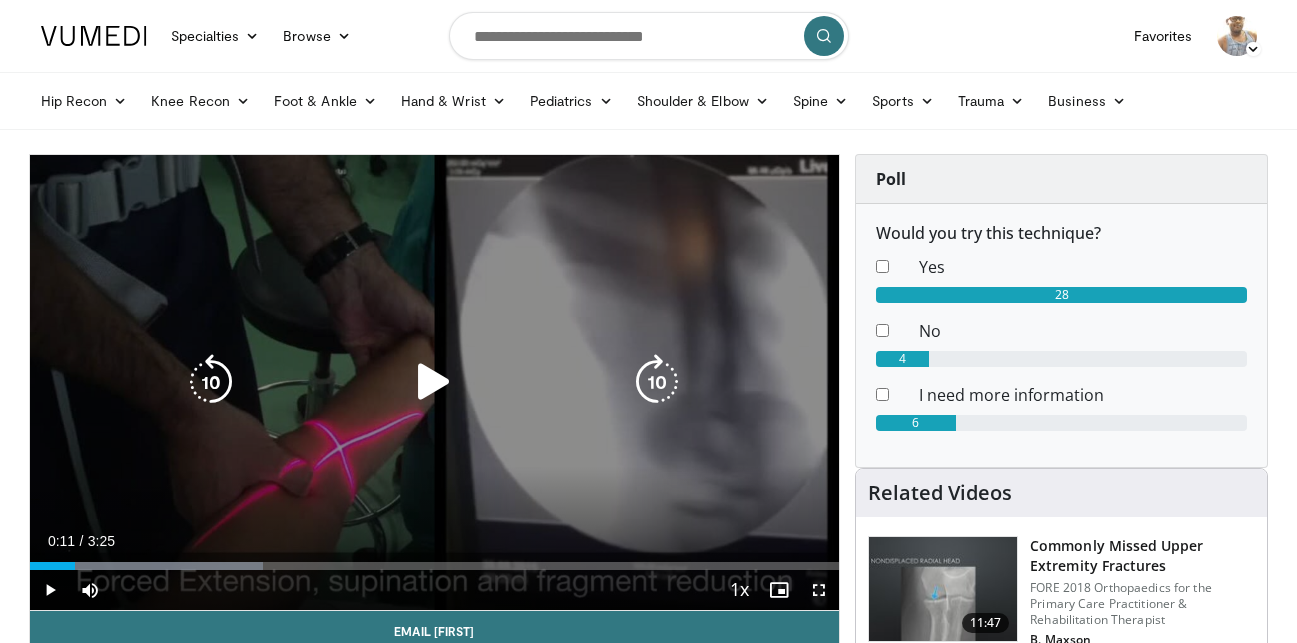 click at bounding box center [434, 382] 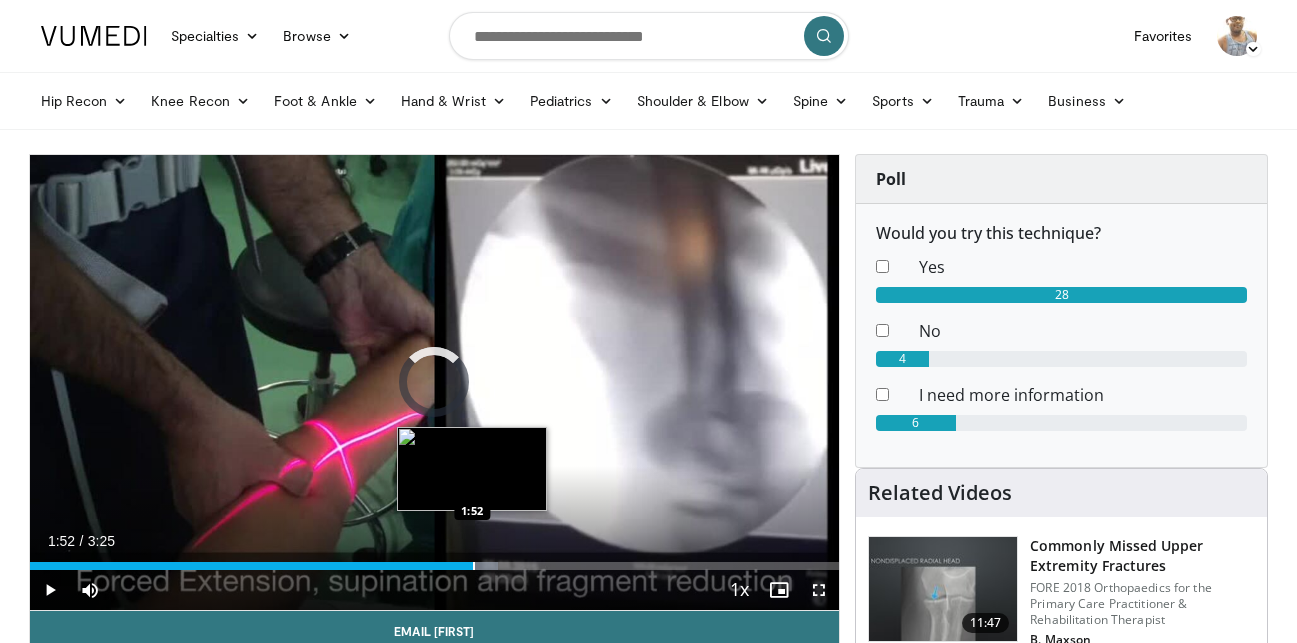 click at bounding box center [474, 566] 